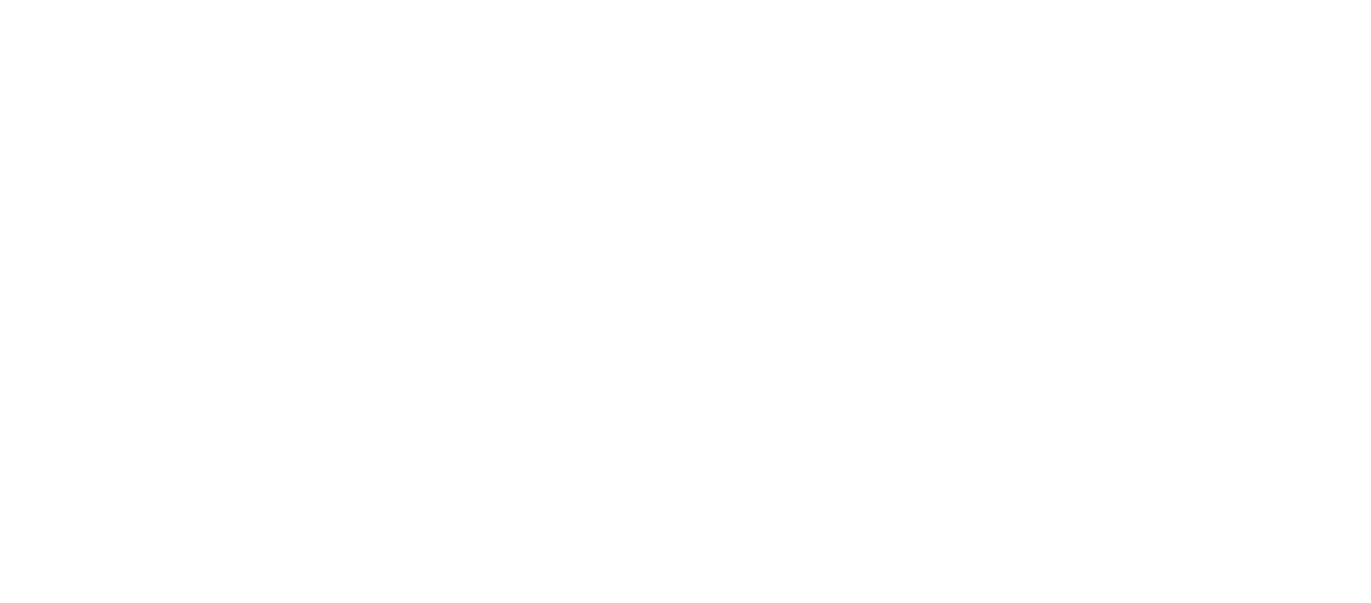 scroll, scrollTop: 0, scrollLeft: 0, axis: both 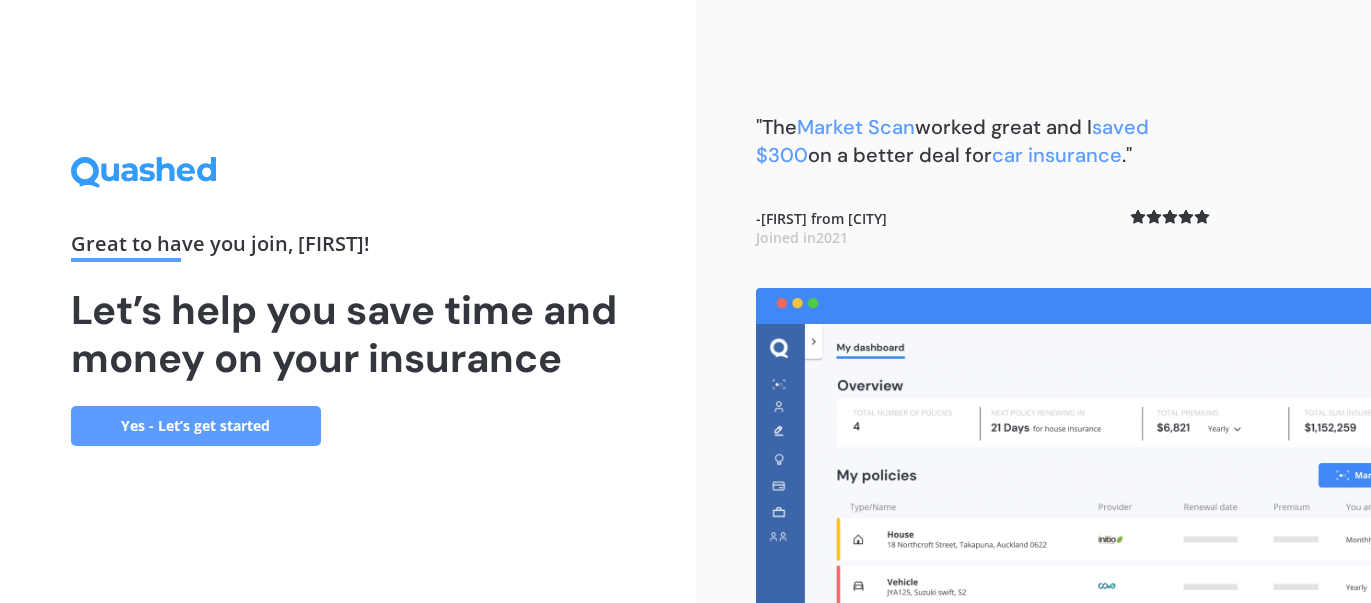 click on "Yes - Let’s get started" at bounding box center (196, 426) 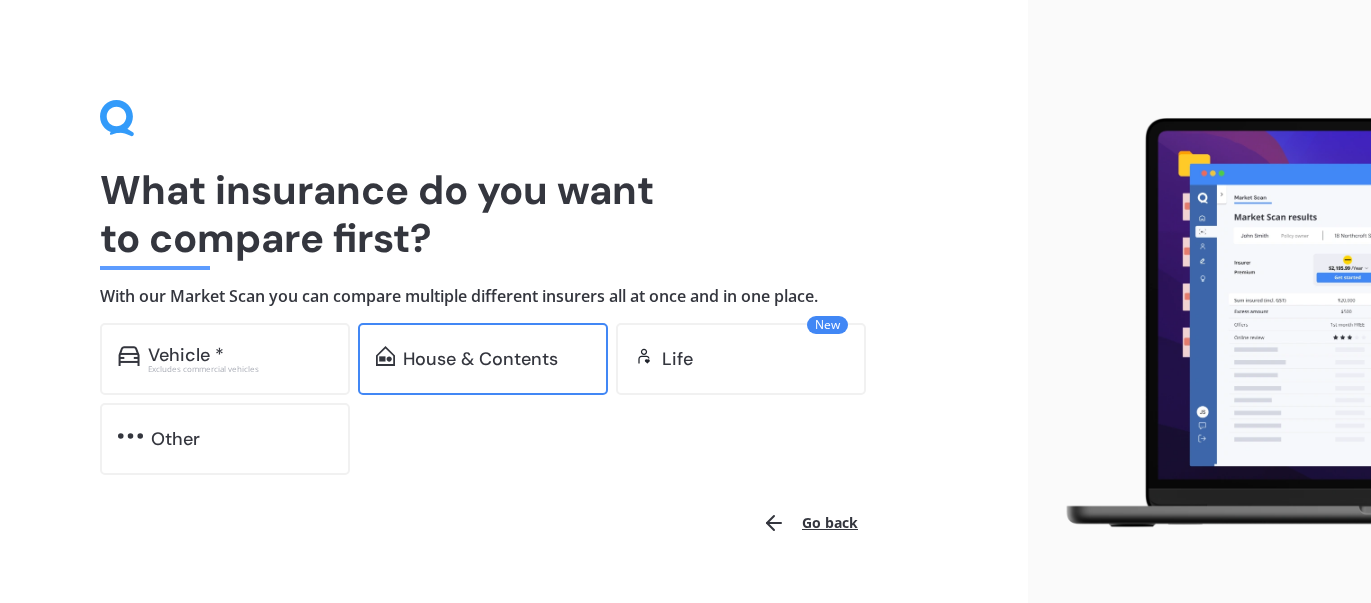 click on "House & Contents" at bounding box center (480, 359) 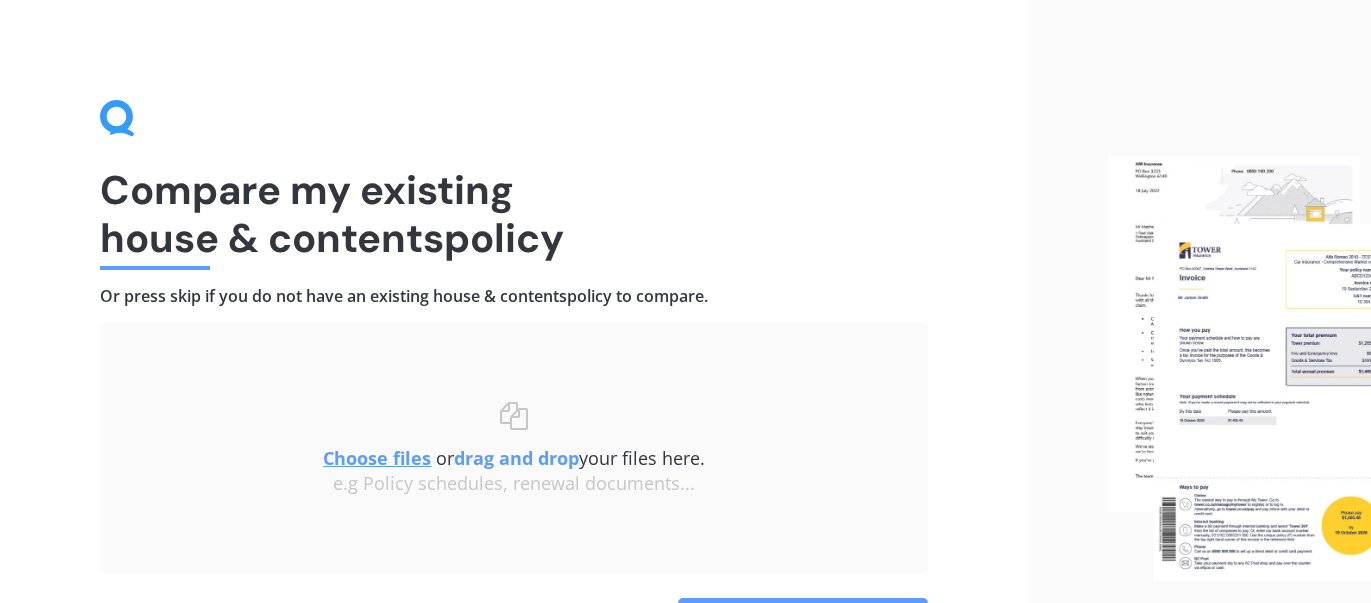 scroll, scrollTop: 134, scrollLeft: 0, axis: vertical 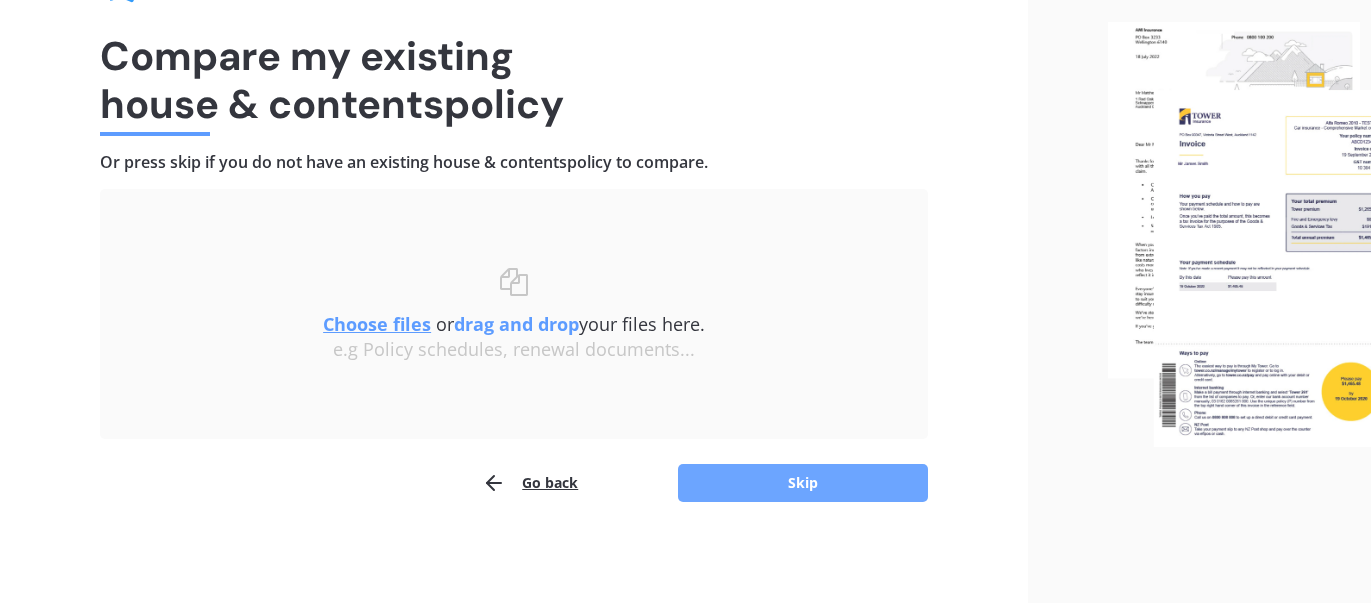 click on "Skip" at bounding box center [803, 483] 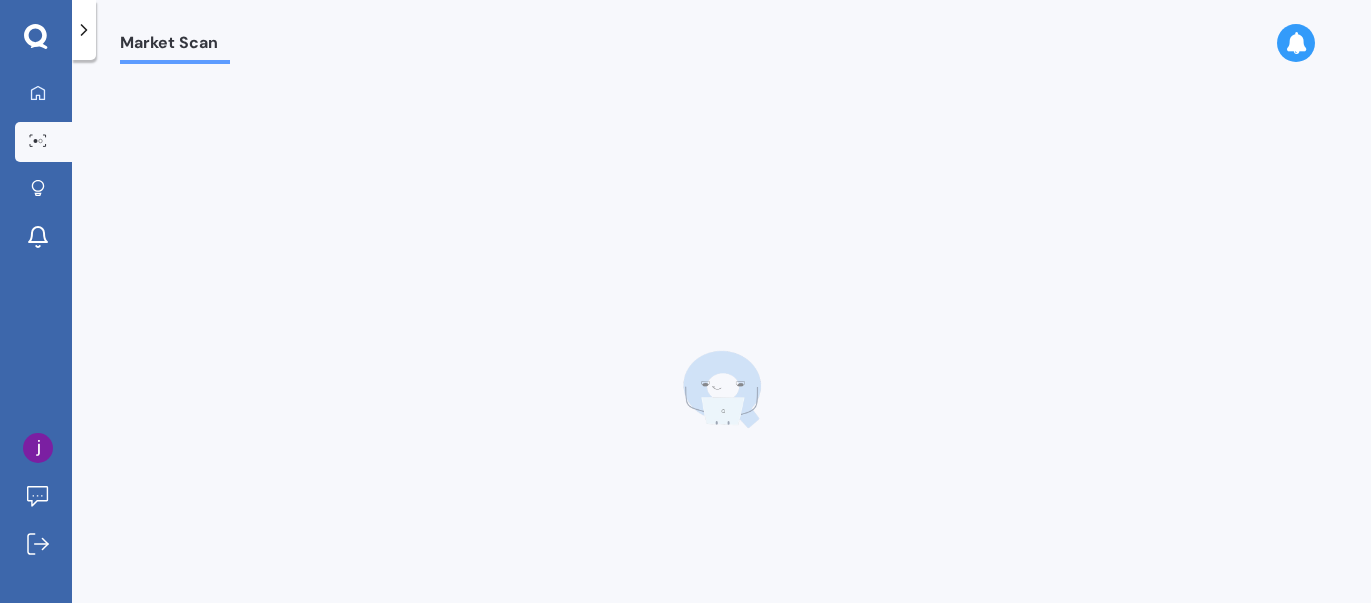 scroll, scrollTop: 0, scrollLeft: 0, axis: both 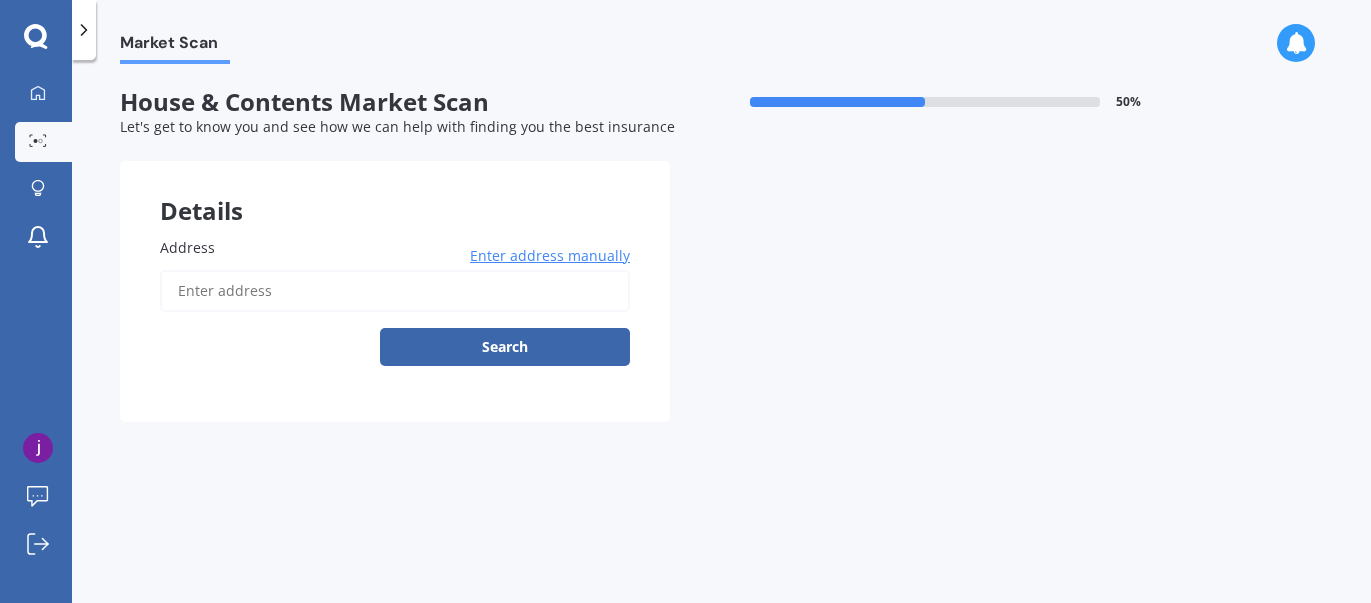 click on "Address" at bounding box center (395, 291) 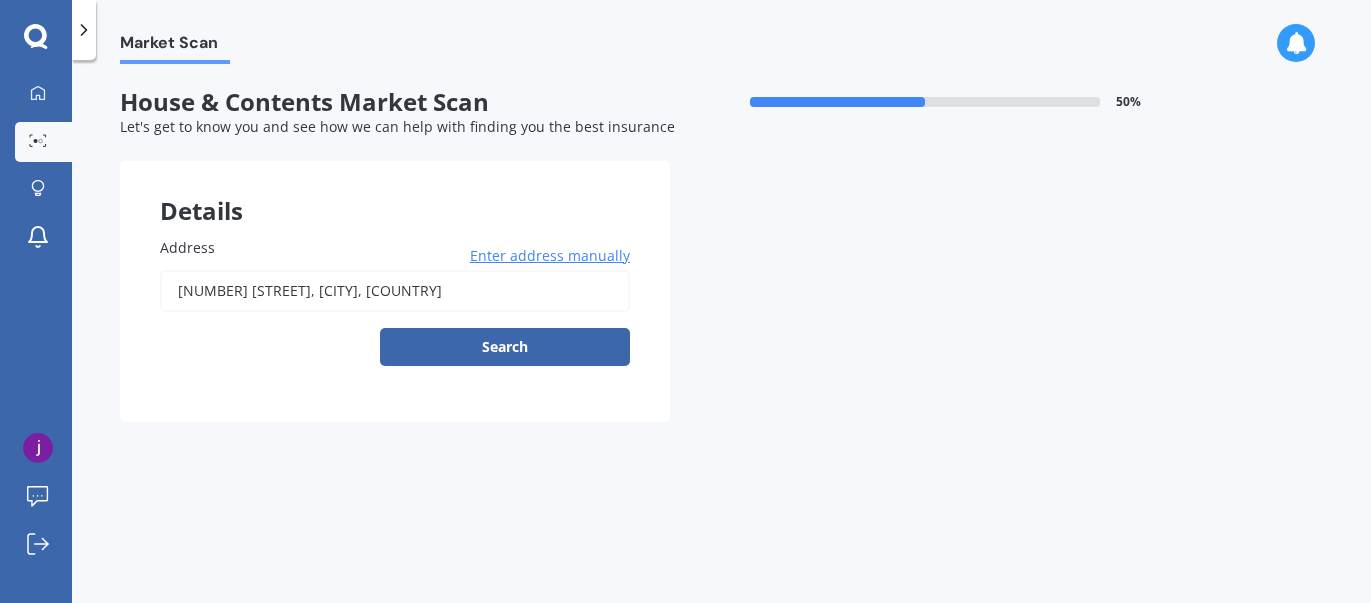 type on "[NUMBER] [STREET], [CITY] [POSTAL_CODE]" 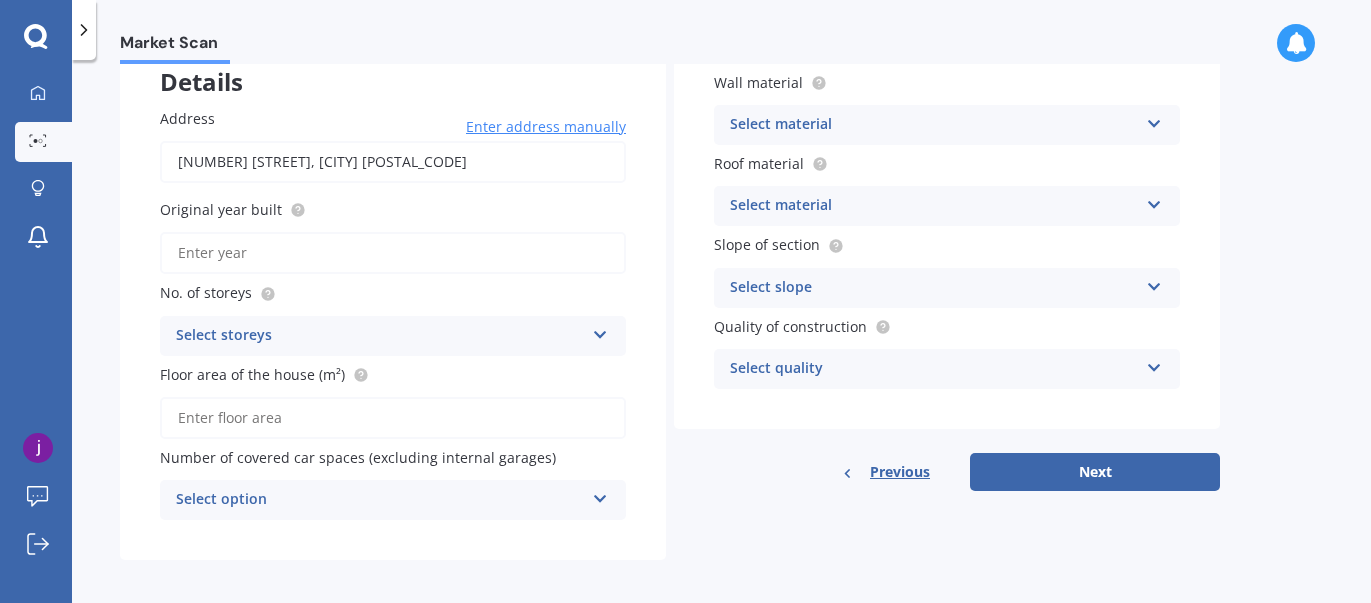 scroll, scrollTop: 134, scrollLeft: 0, axis: vertical 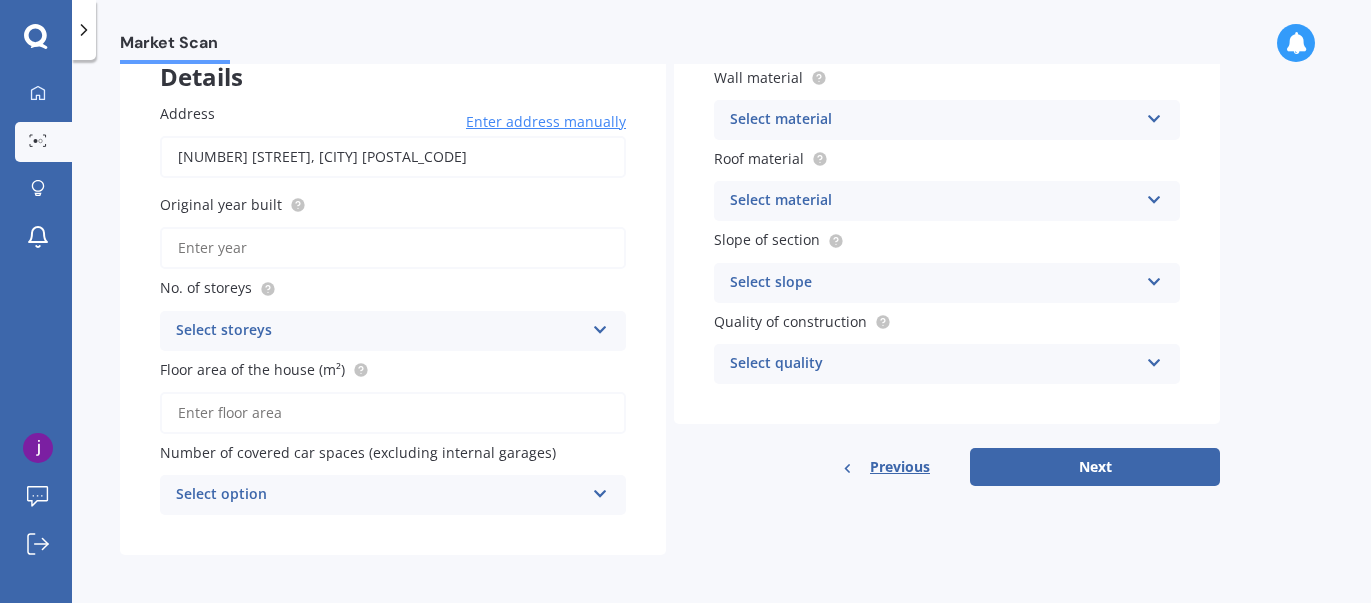 click on "Original year built" at bounding box center [393, 248] 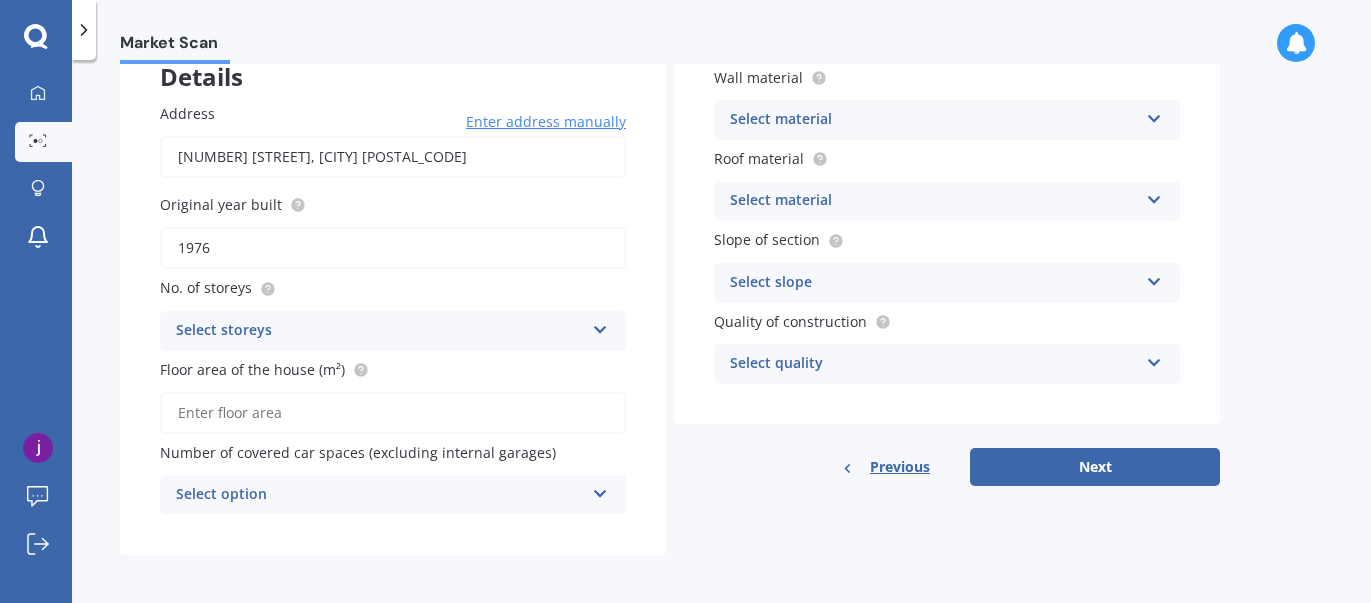 type on "1976" 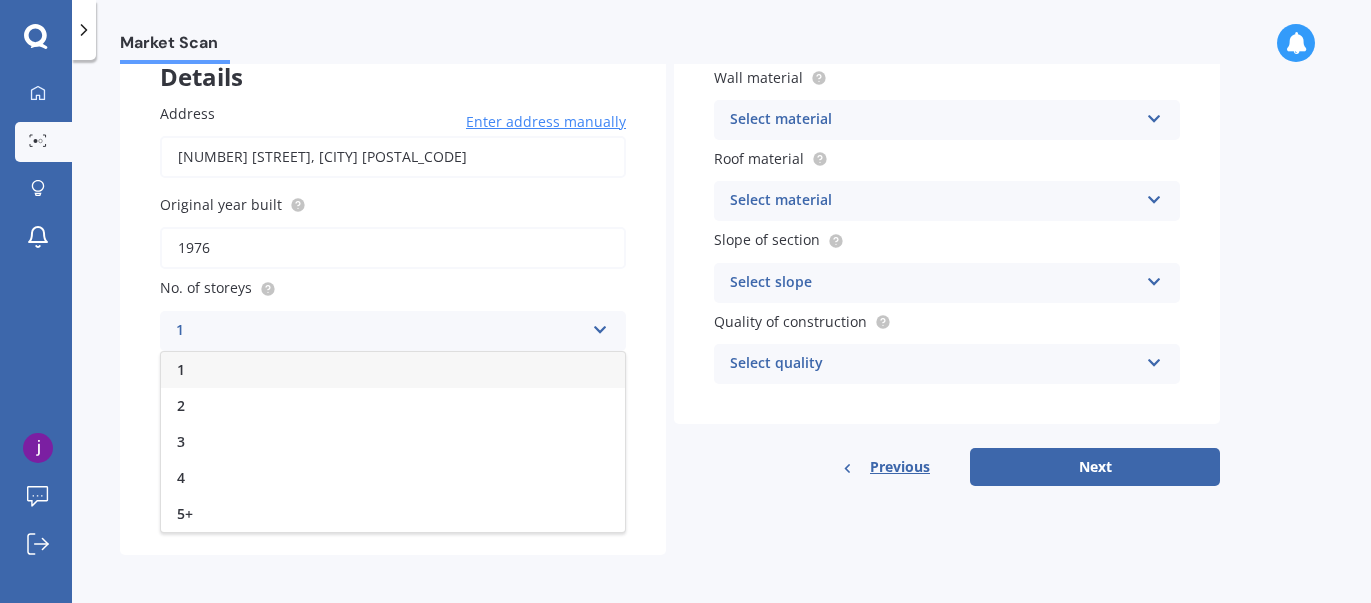 click on "1" at bounding box center (393, 370) 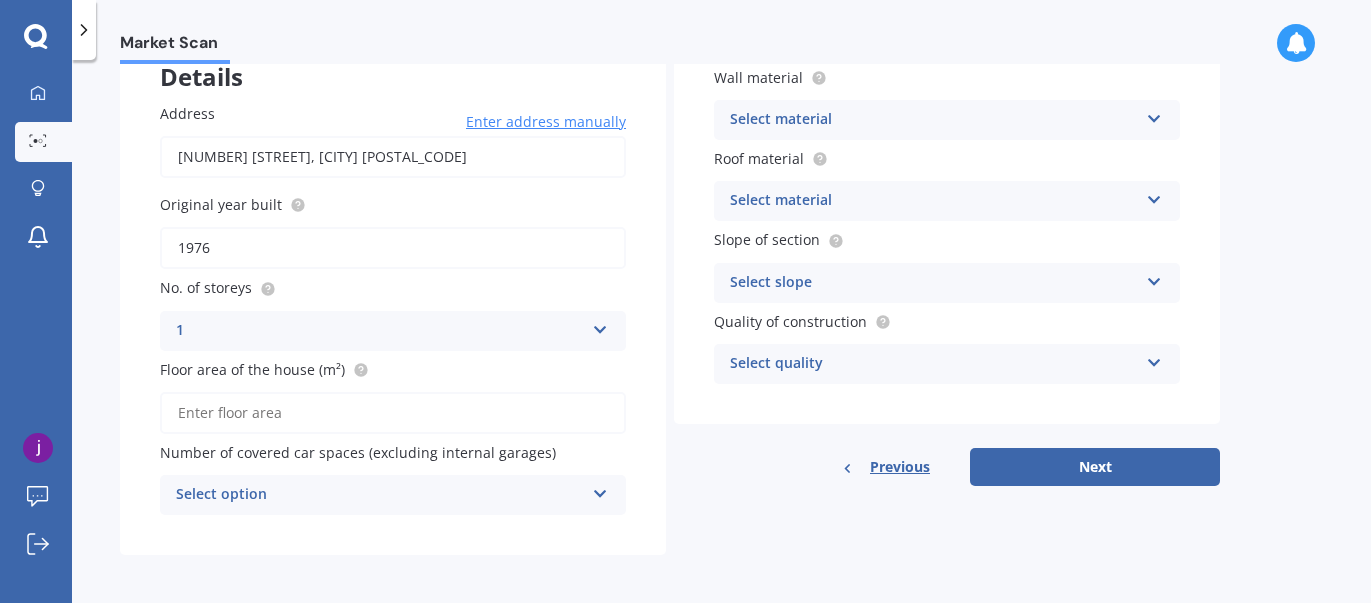 click at bounding box center [600, 490] 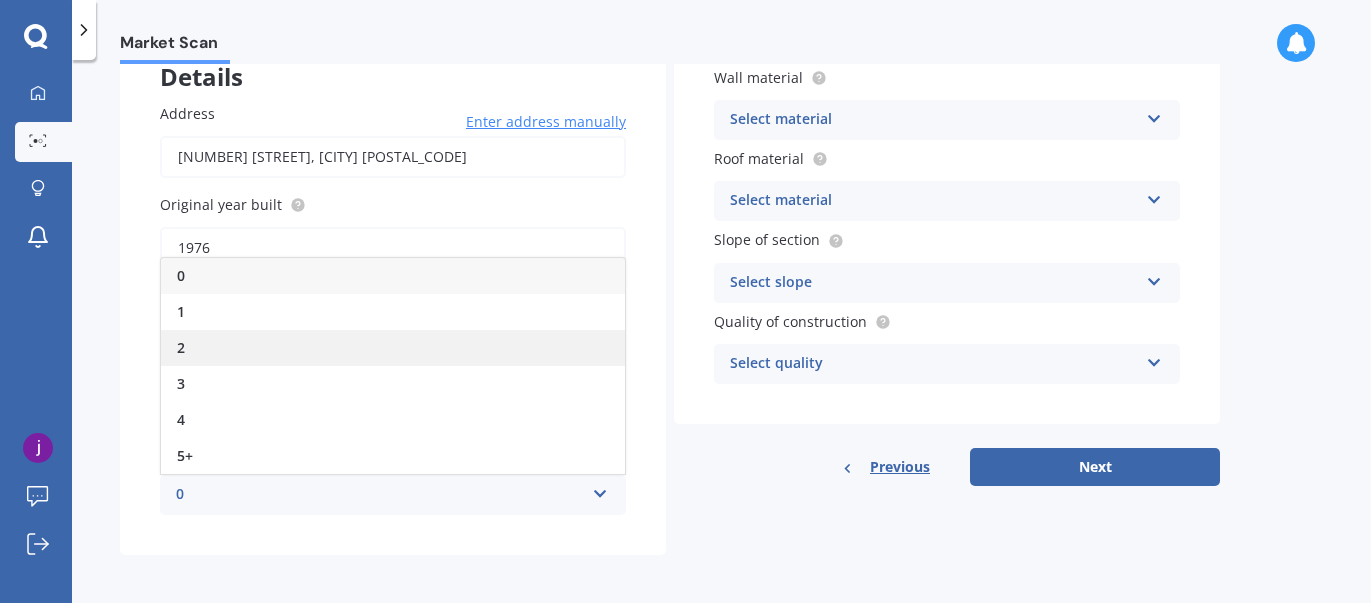 click on "2" at bounding box center (393, 348) 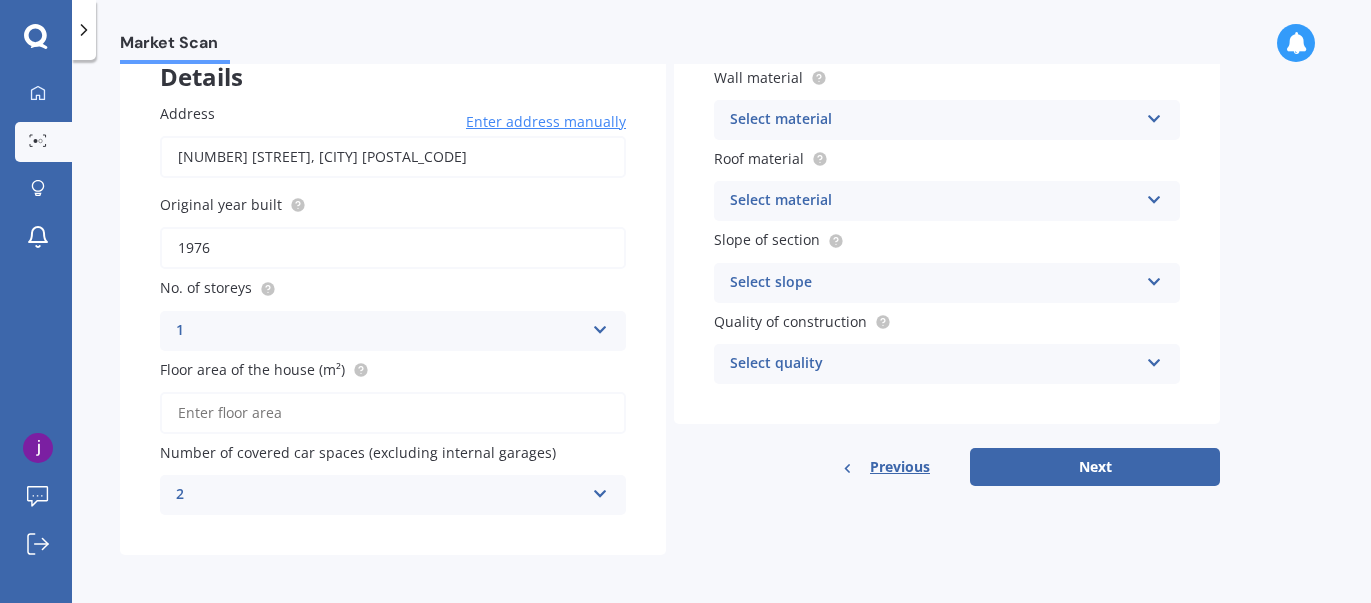 click on "Market Scan House & Contents Market Scan 50 % Let's get to know you and see how we can help with finding you the best insurance Details Address [NUMBER] [STREET], [CITY] [POSTAL_CODE] Enter address manually Search Original year built 1976 No. of storeys 1 1 2 3 4 5+ Floor area of the house (m²) Number of covered car spaces (excluding internal garages) 2 0 1 2 3 4 5+ Wall material Select material Artificial weatherboard/plank cladding Blockwork Brick veneer Double brick Mud brick Other Rockcote/EPS Sheet cladding Solid brickwork Stonework solid Stonework veneer Stucco Weatherboard/plank cladding Roof material Select material Flat fibre cement Flat membrane Flat metal covering Pitched concrete tiles Pitched fibre cement covering Pitched metal covering Pitched slate Pitched terracotta tiles Pitched timber shingles Other Slope of section Select slope Flat or gentle slope (up to about 5°) Moderate slope (about 15°) Severe slope (35° or more) Quality of construction Select quality Standard High Prestige Previous" at bounding box center [721, 335] 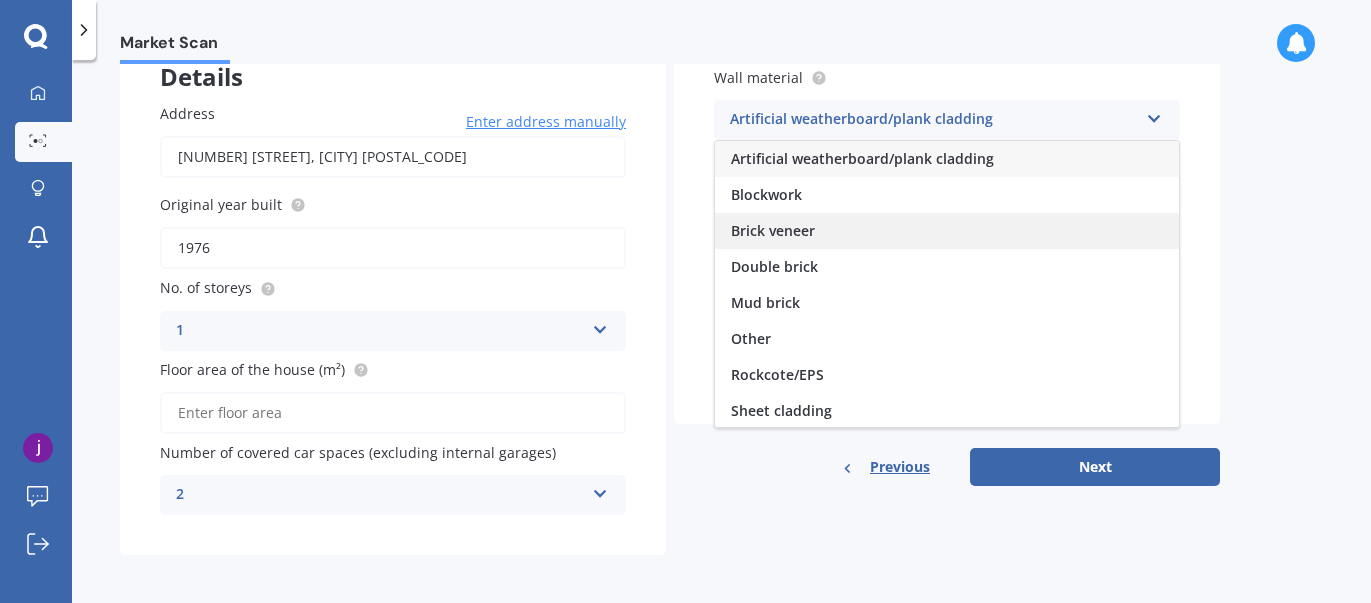 click on "Brick veneer" at bounding box center [947, 231] 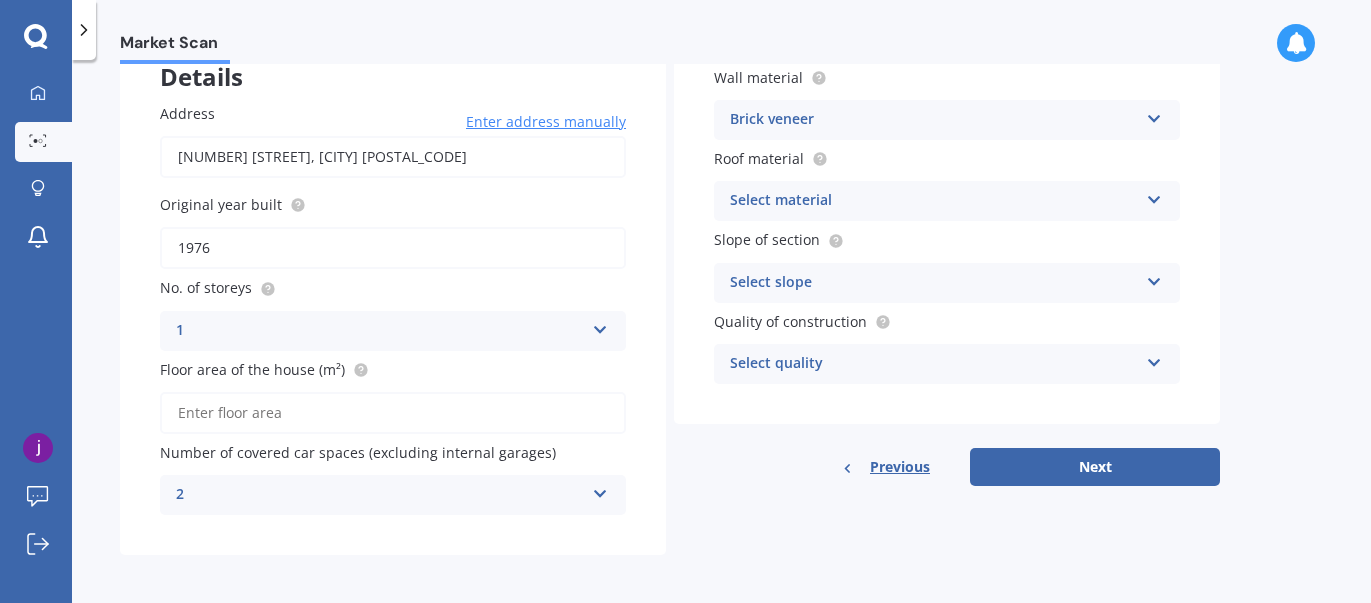 click at bounding box center (1154, 196) 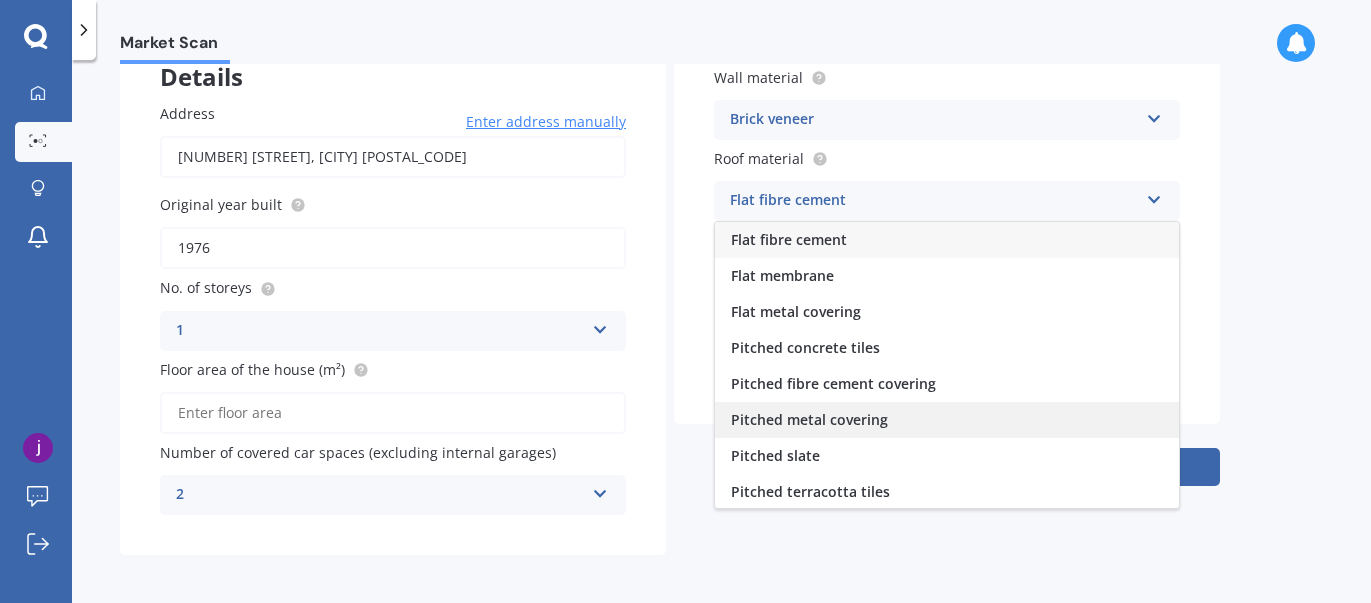 click on "Pitched metal covering" at bounding box center (947, 420) 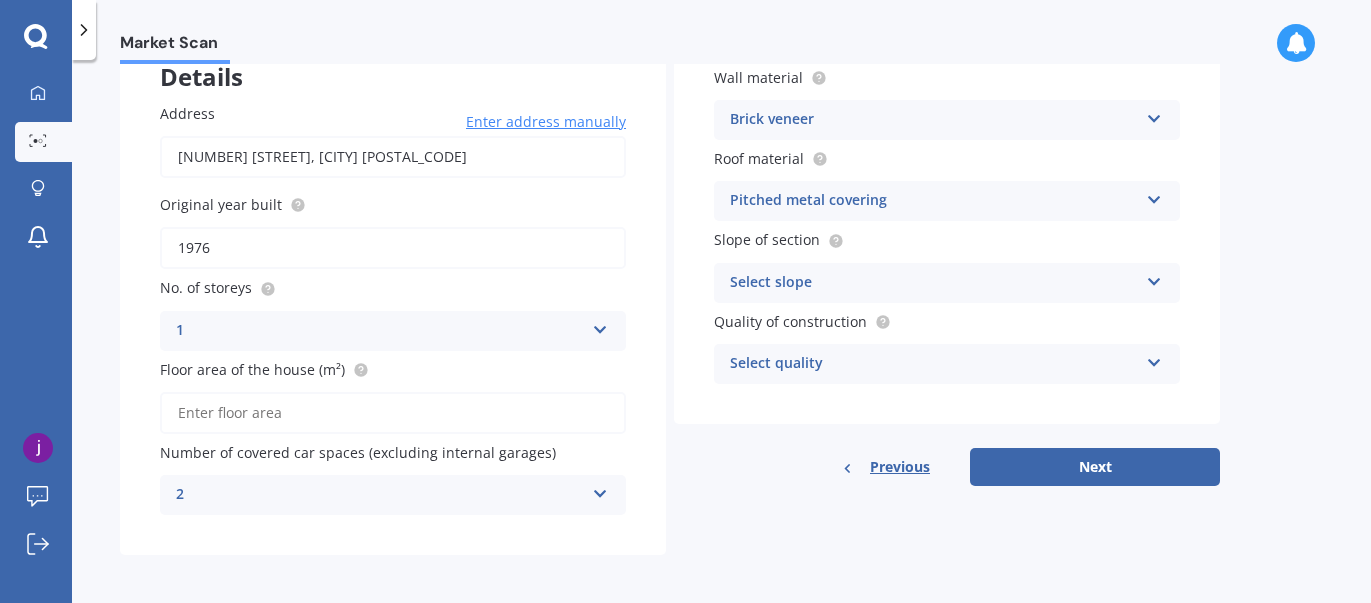 click at bounding box center [1154, 278] 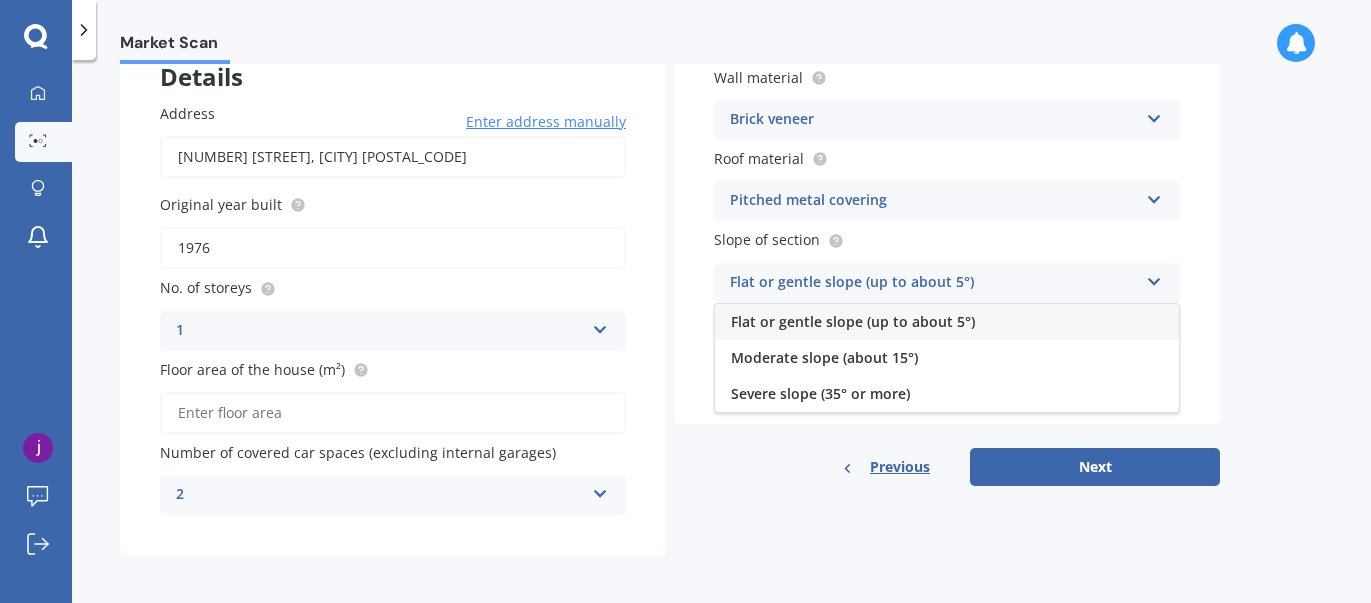 click on "Flat or gentle slope (up to about 5°)" at bounding box center [947, 322] 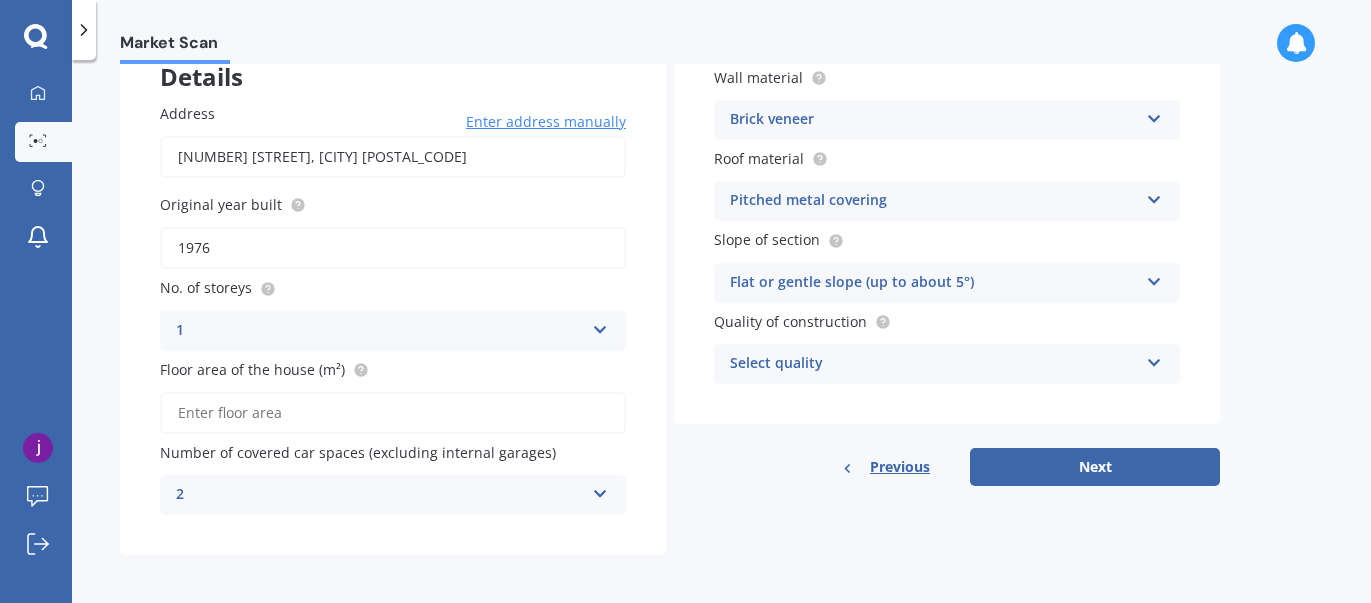 click at bounding box center [1154, 359] 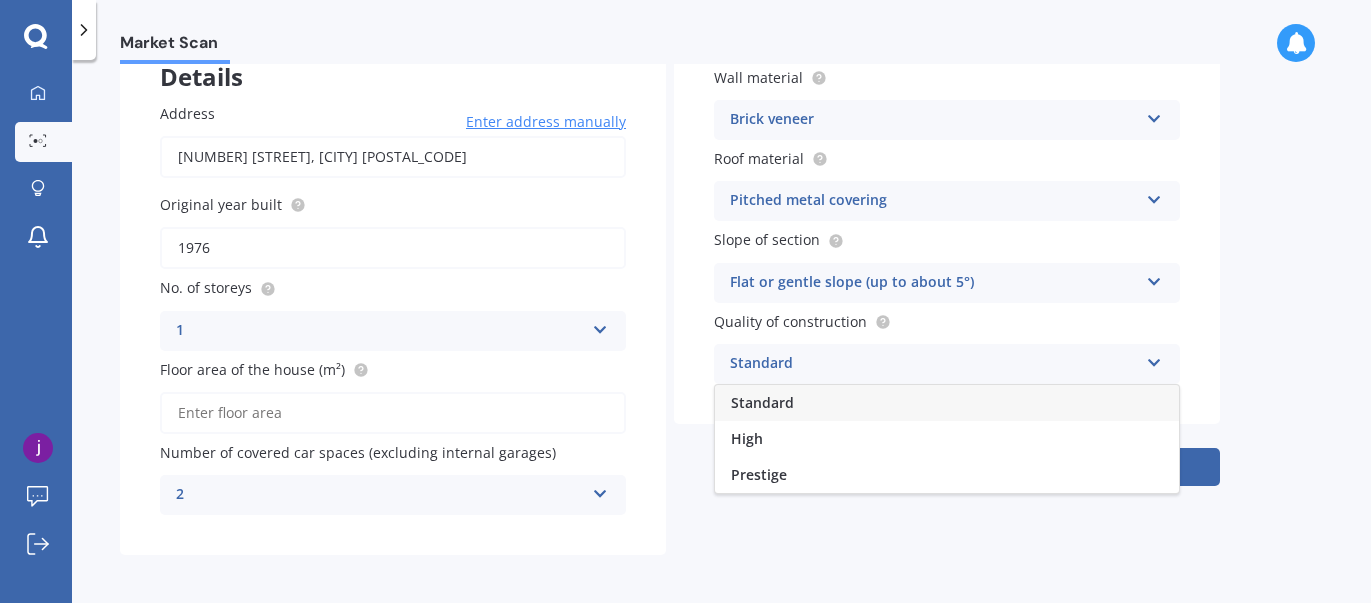 click on "Standard" at bounding box center (947, 403) 